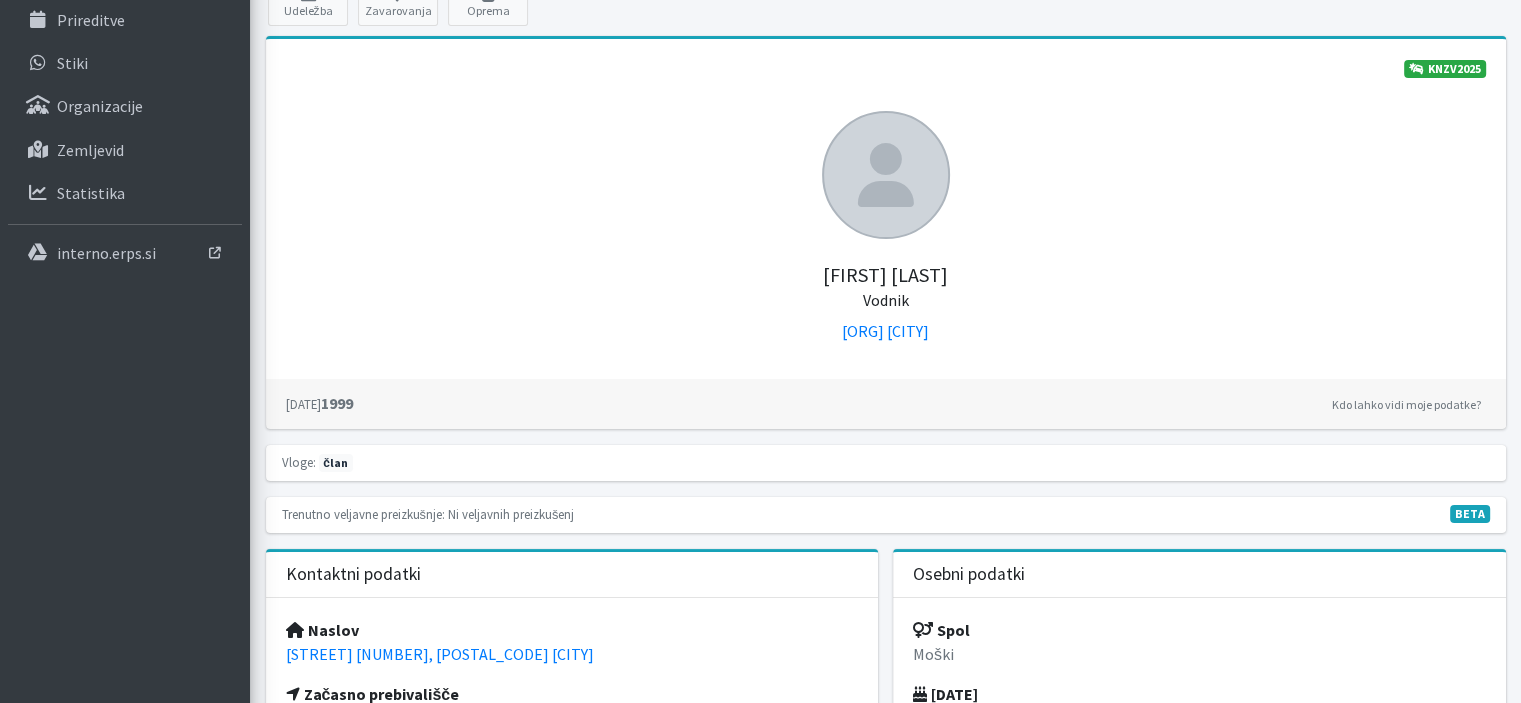 scroll, scrollTop: 0, scrollLeft: 0, axis: both 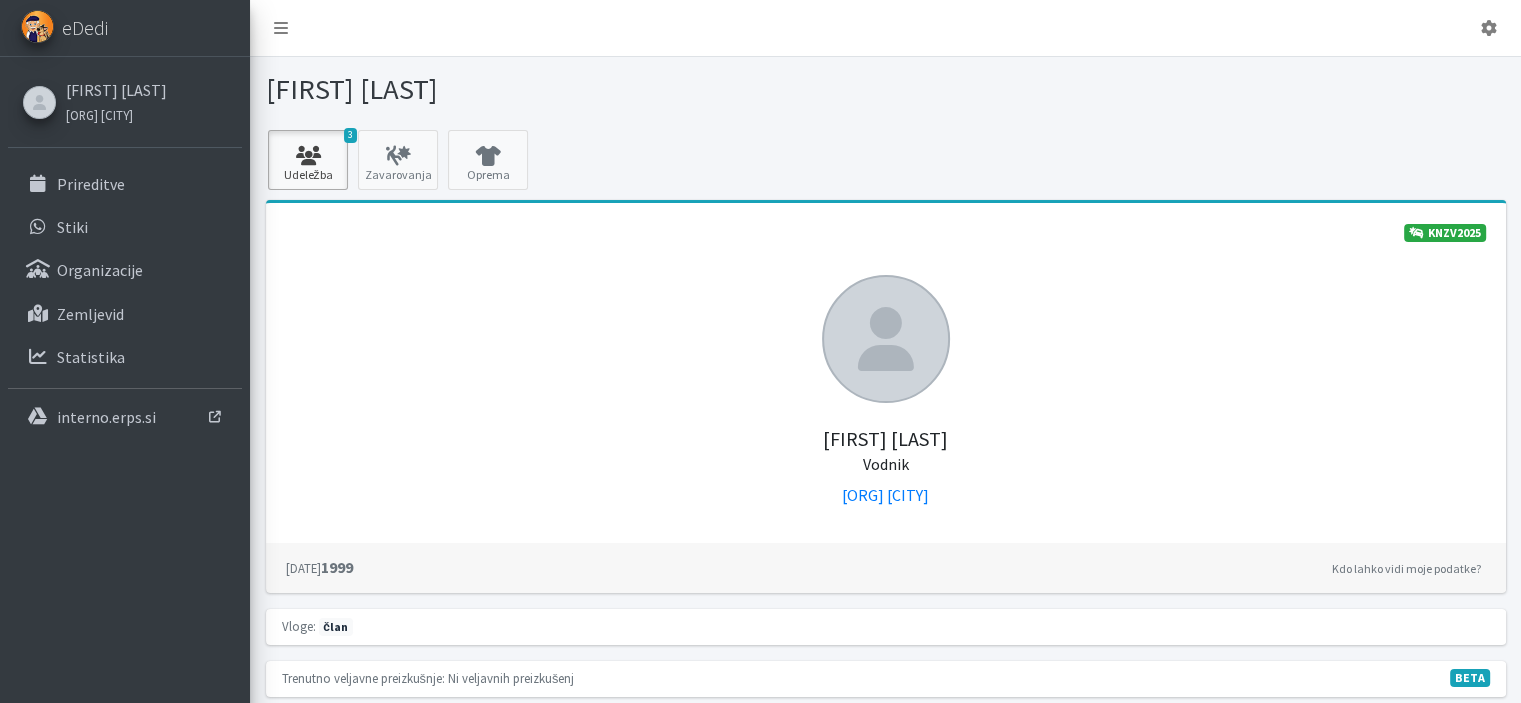 click at bounding box center [308, 156] 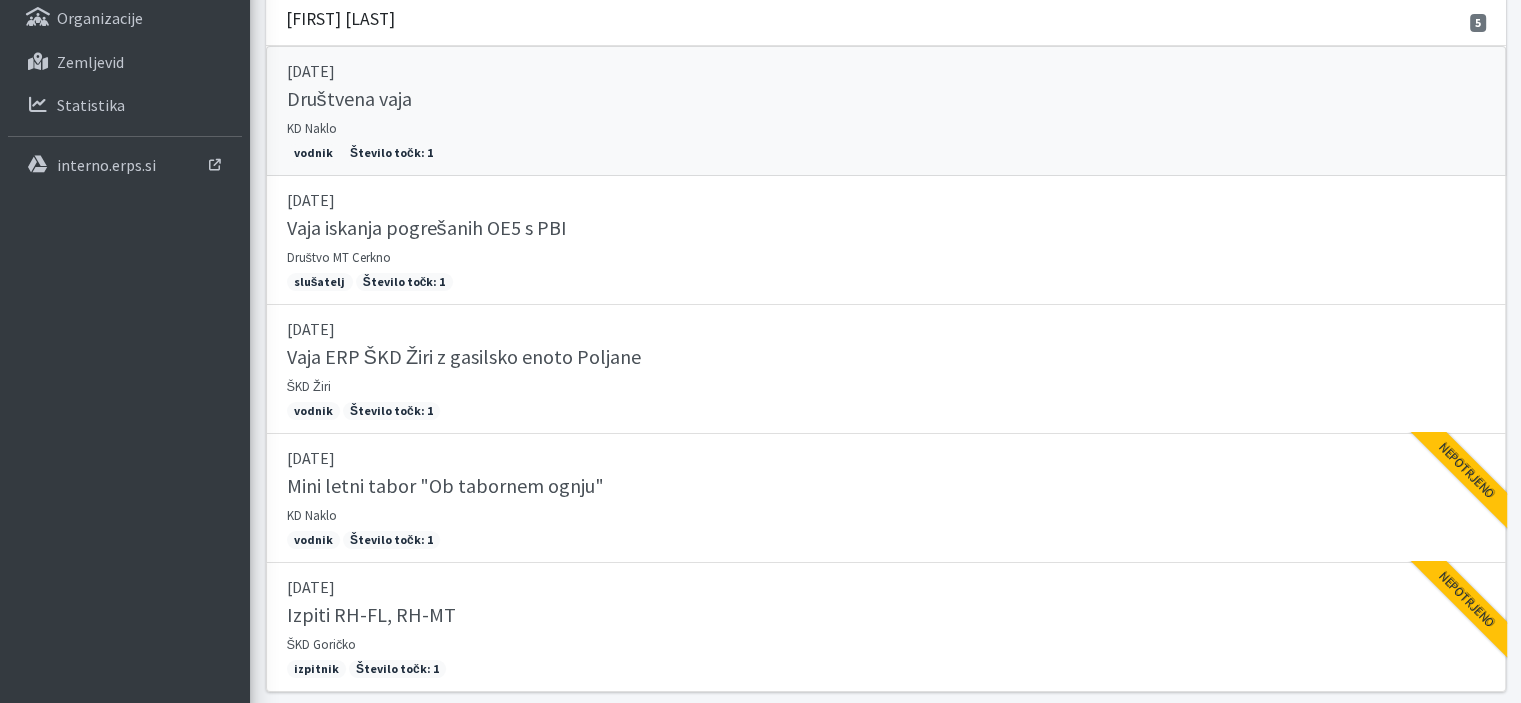 scroll, scrollTop: 0, scrollLeft: 0, axis: both 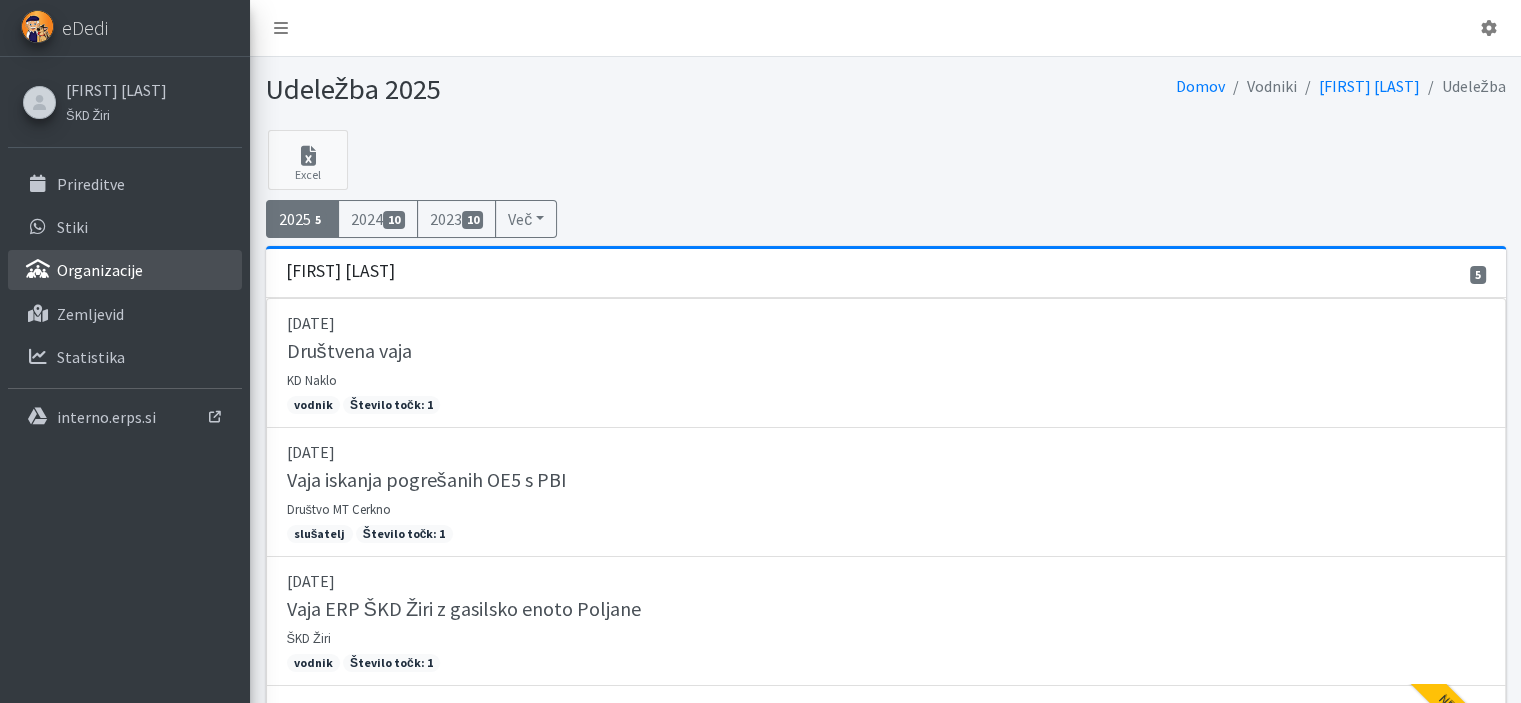 click on "Organizacije" at bounding box center (100, 270) 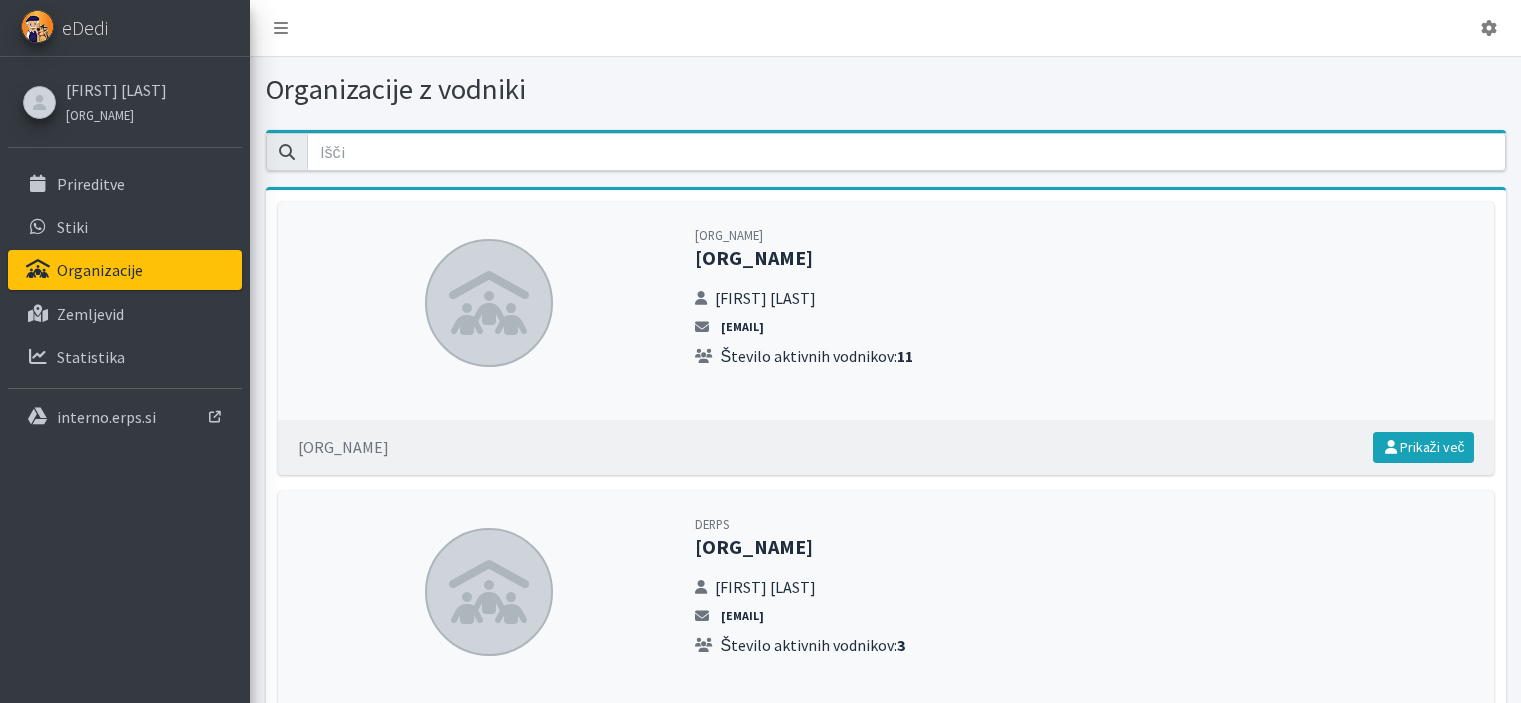 scroll, scrollTop: 0, scrollLeft: 0, axis: both 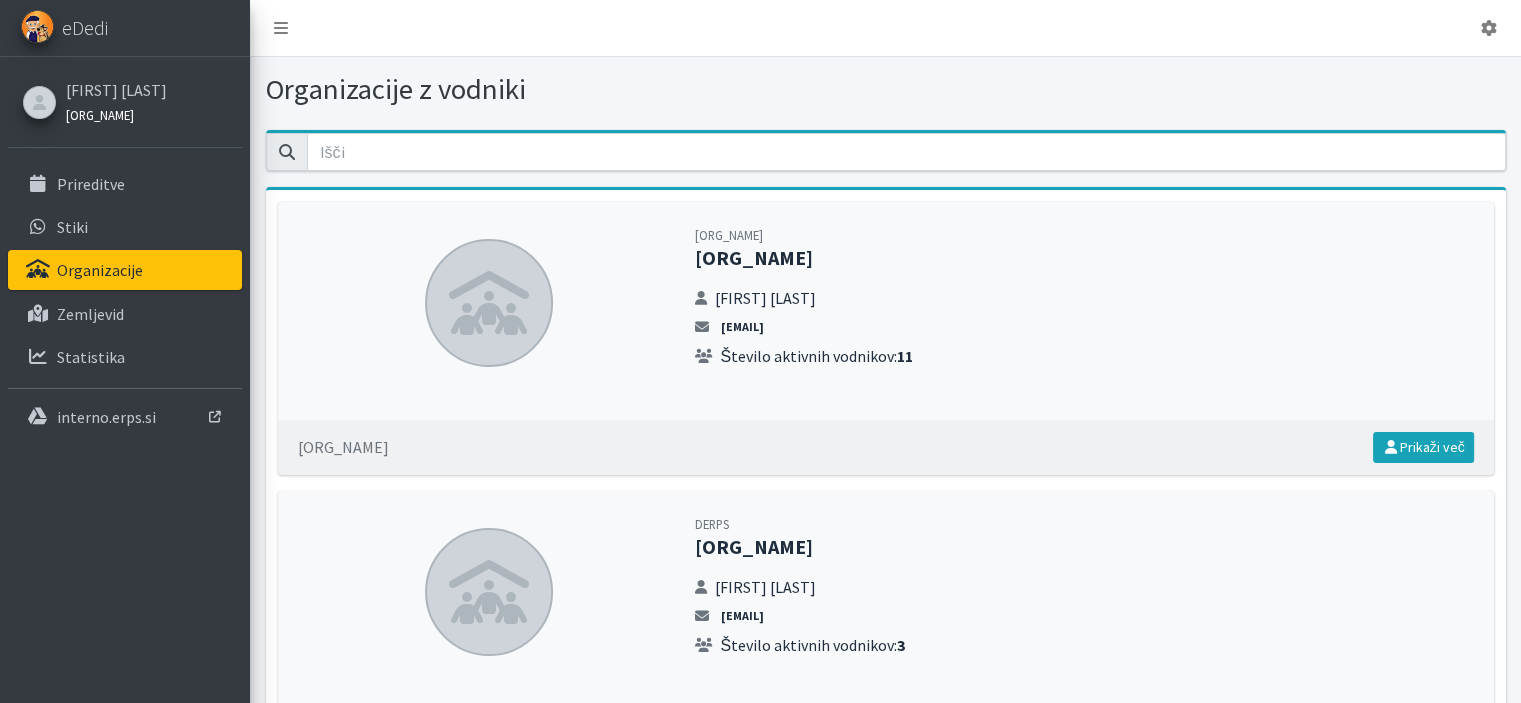 click on "ŠKD Žiri" at bounding box center (116, 114) 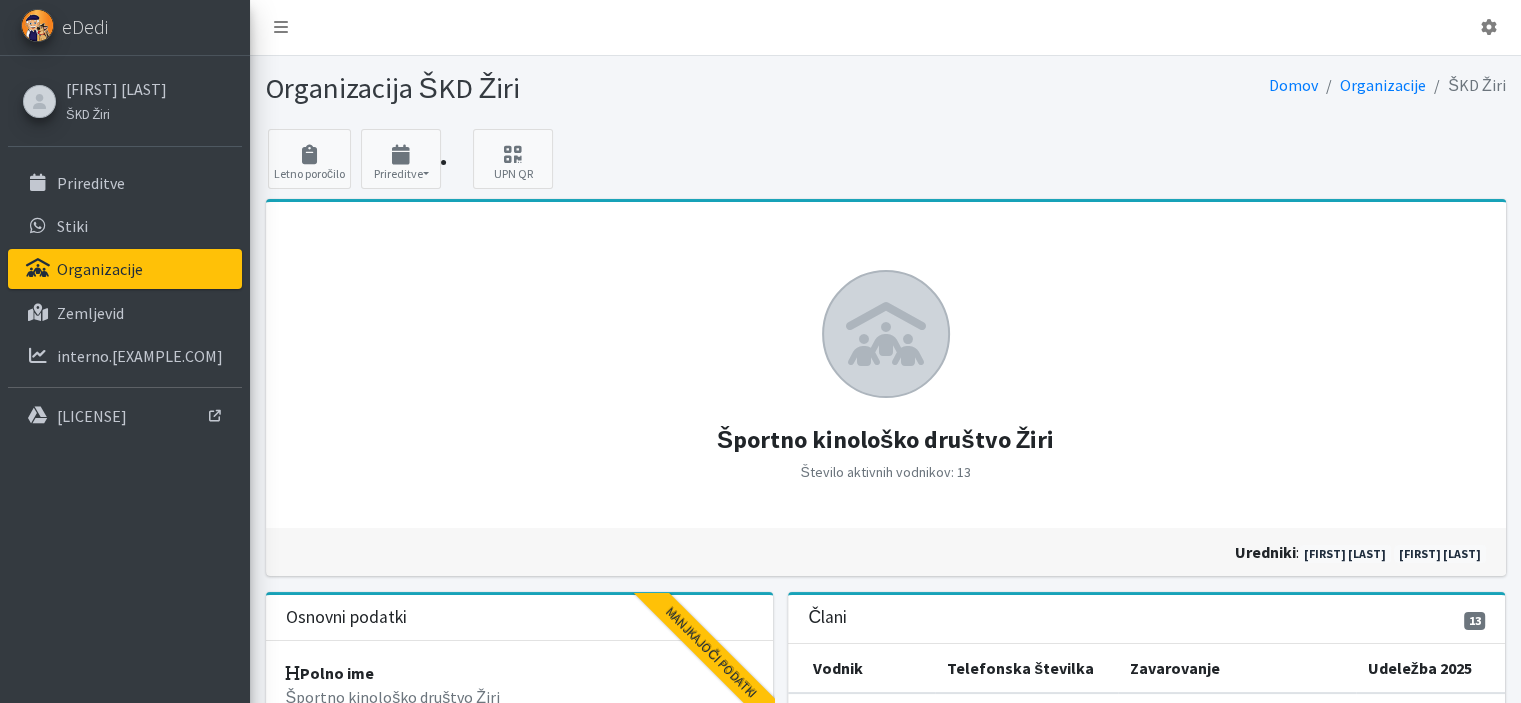 scroll, scrollTop: 0, scrollLeft: 0, axis: both 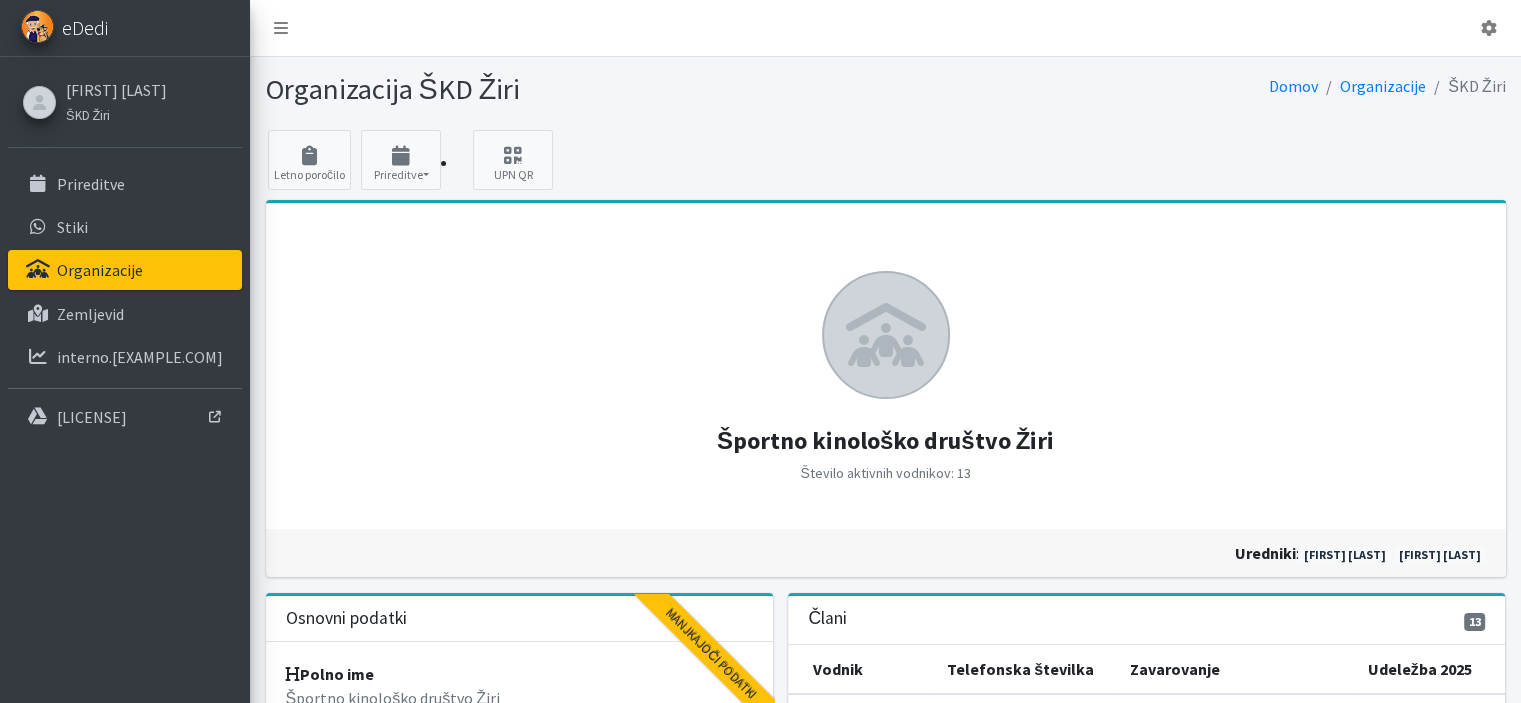 click on "eDedi" at bounding box center [125, 28] 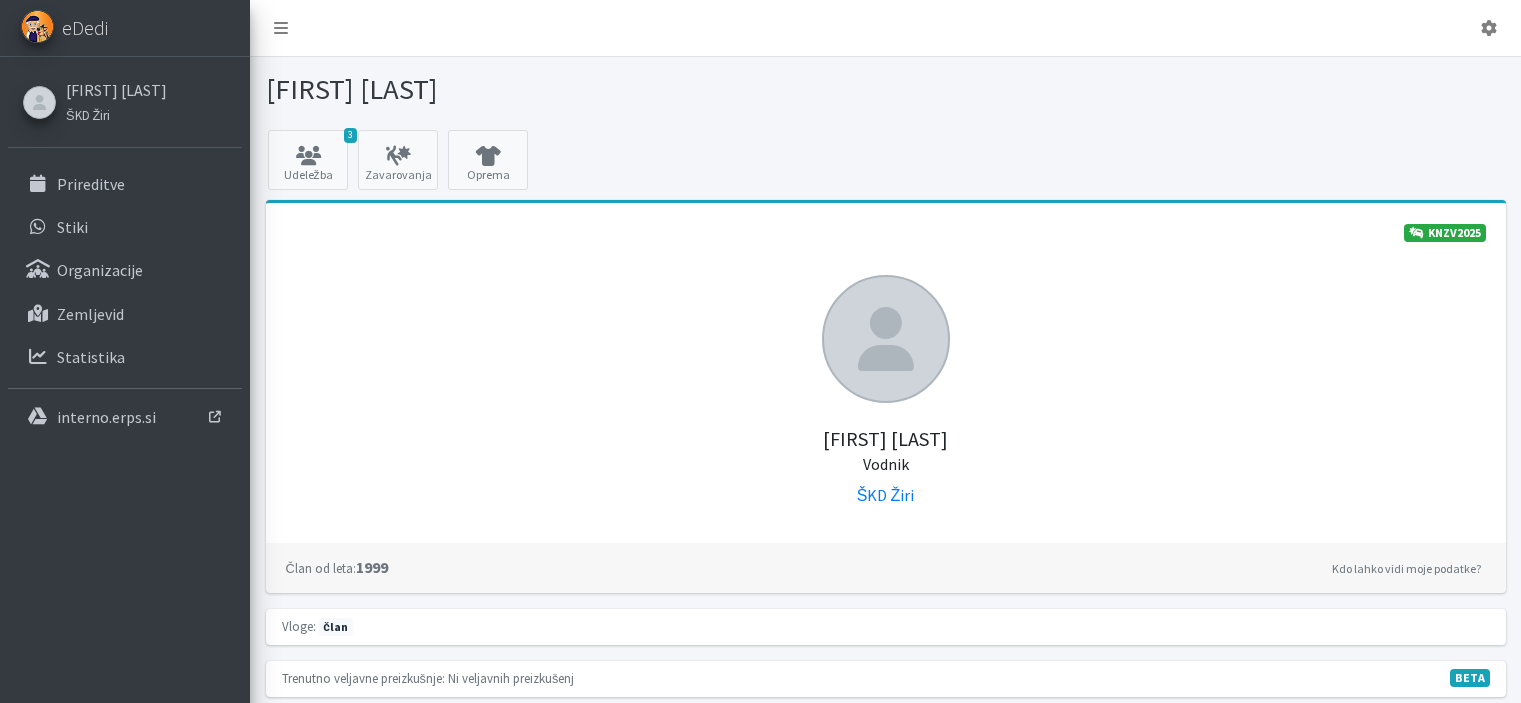 scroll, scrollTop: 0, scrollLeft: 0, axis: both 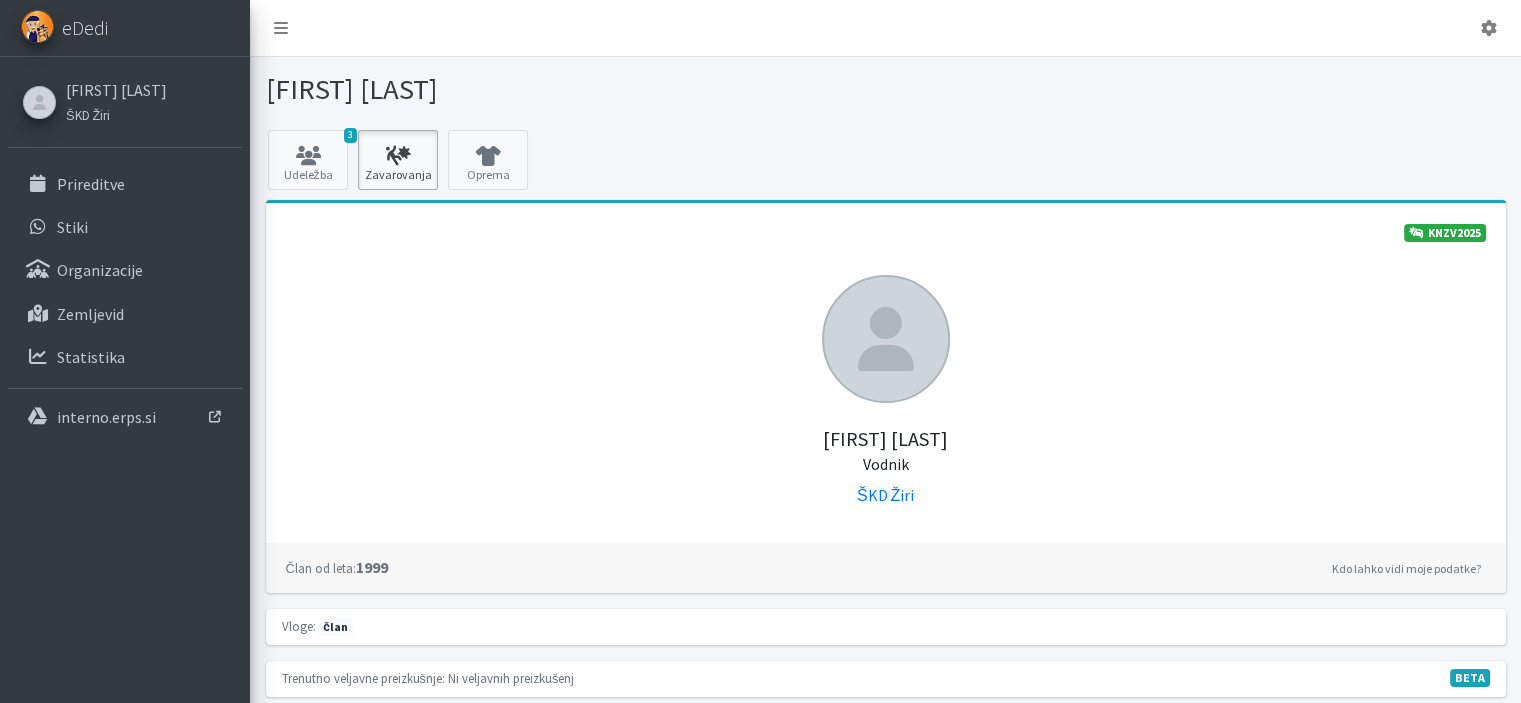 click at bounding box center (398, 156) 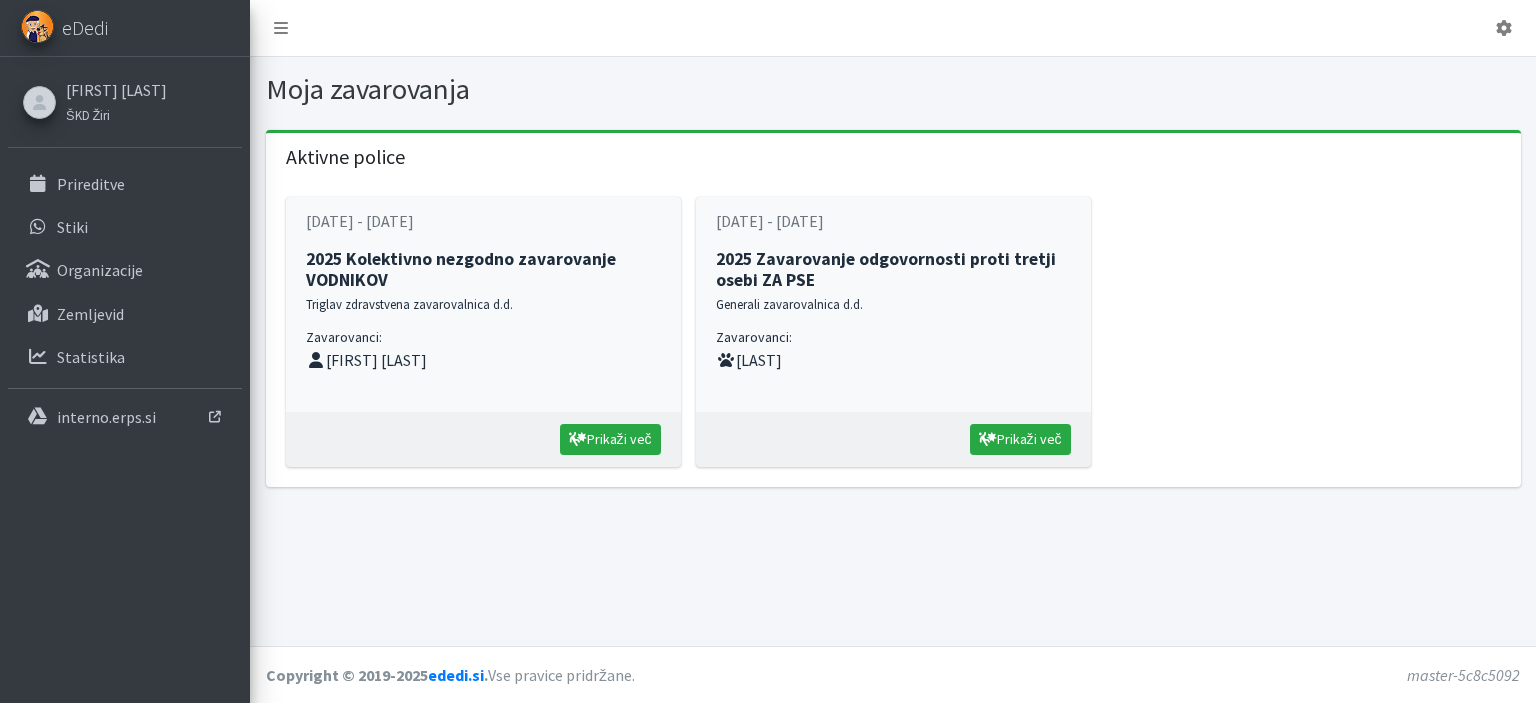 scroll, scrollTop: 0, scrollLeft: 0, axis: both 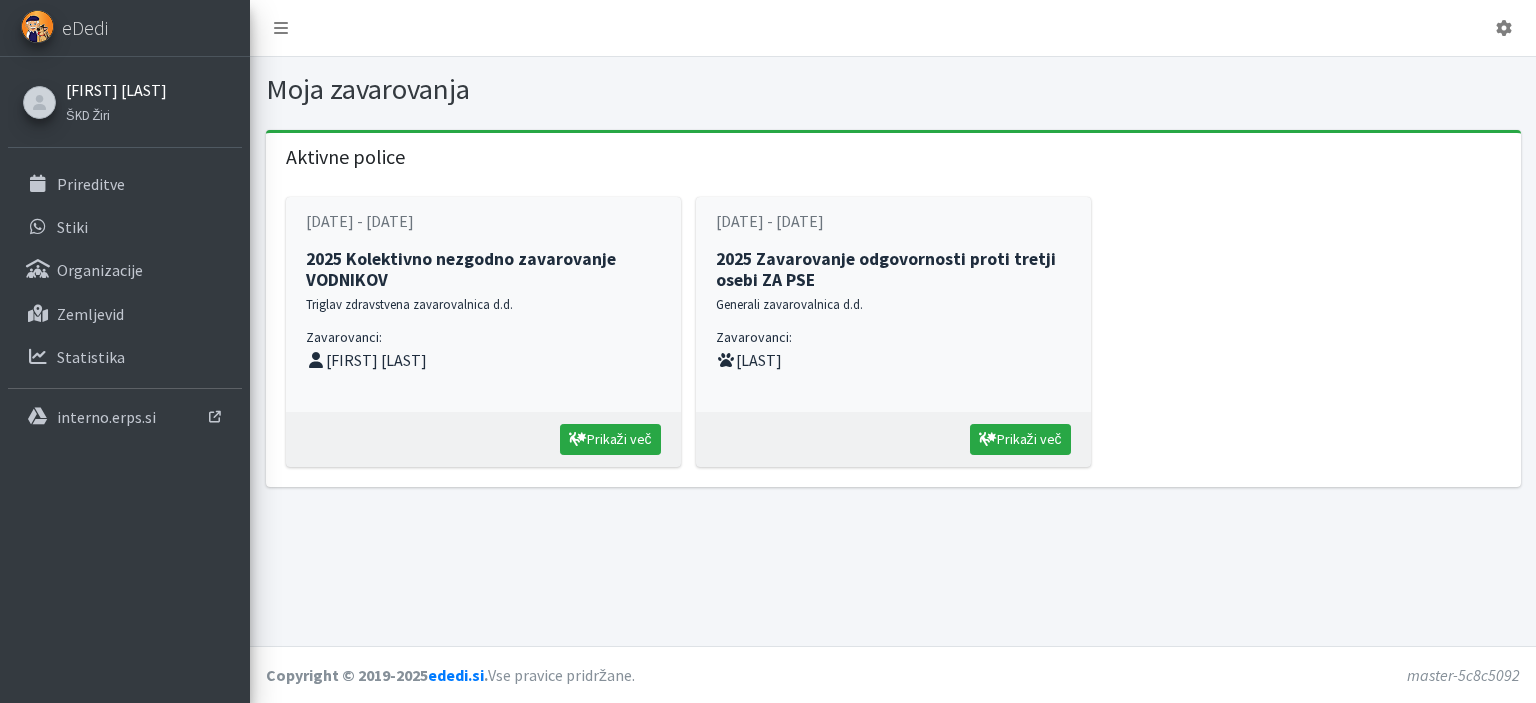 click on "[FIRST] [LAST]" at bounding box center (116, 90) 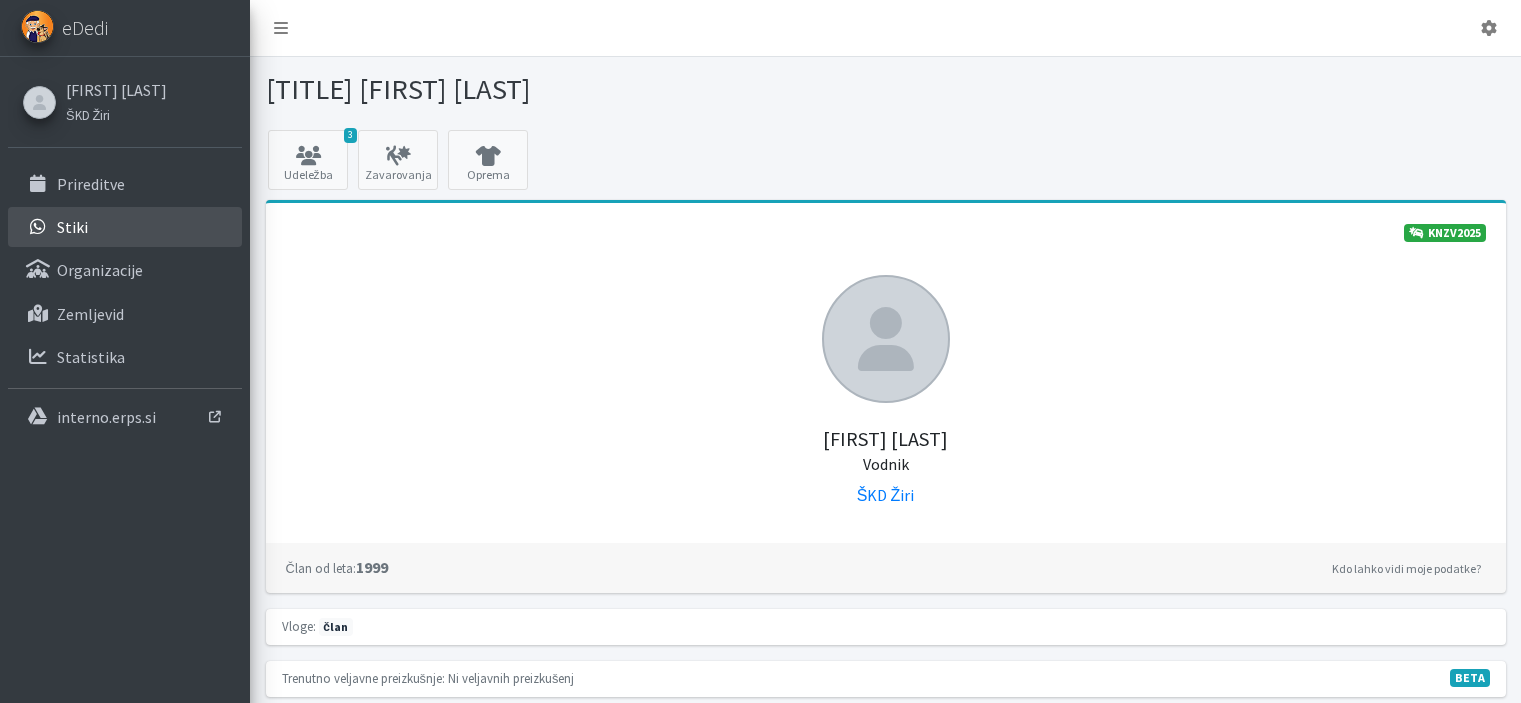 scroll, scrollTop: 0, scrollLeft: 0, axis: both 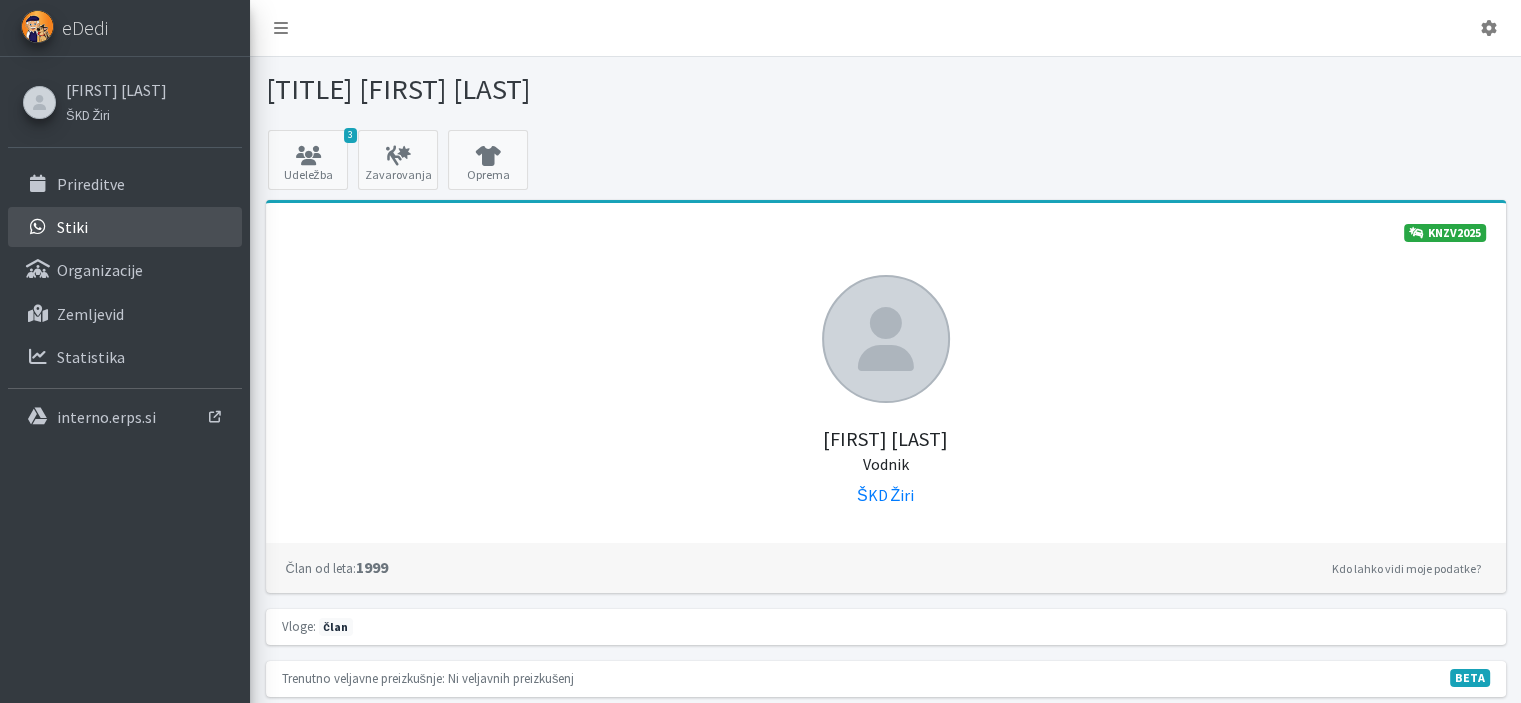 click on "Stiki" at bounding box center [72, 227] 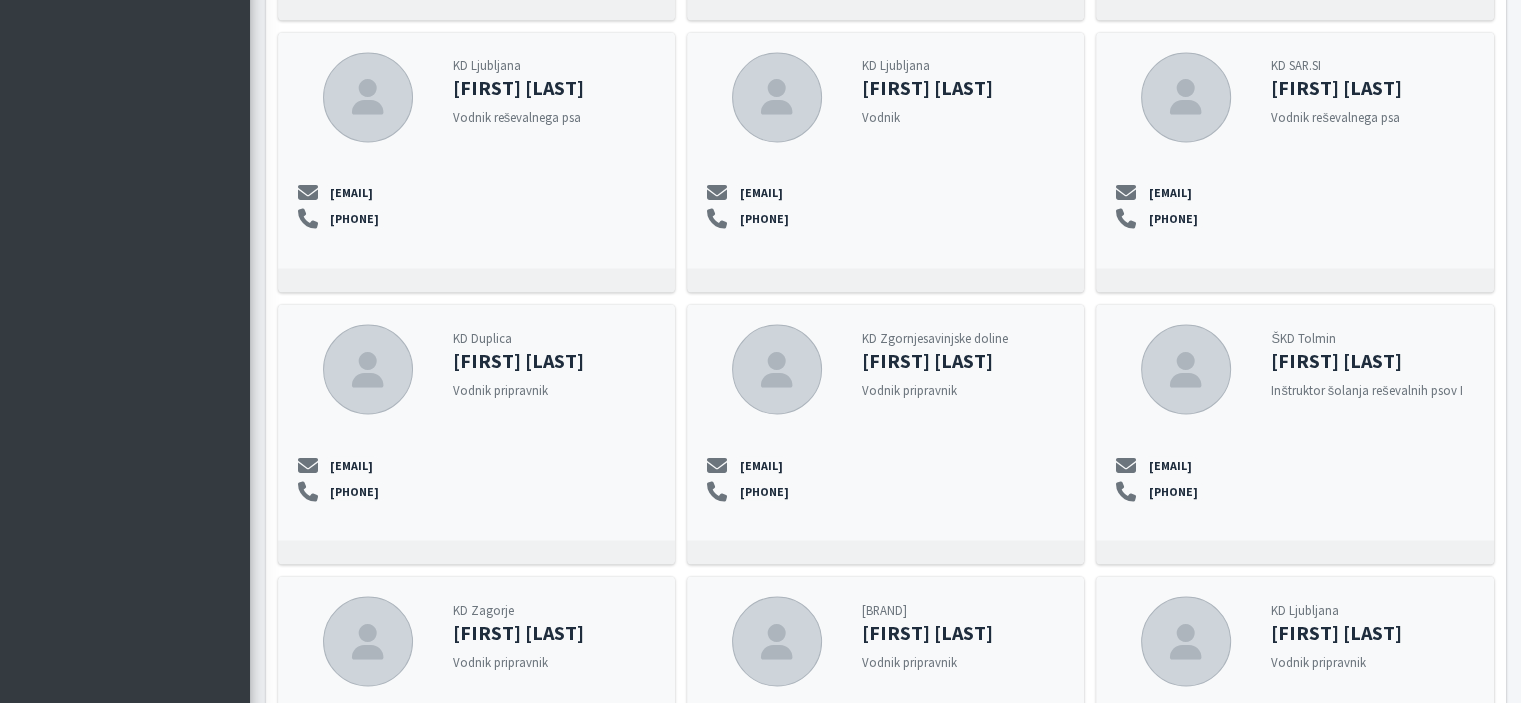 scroll, scrollTop: 18800, scrollLeft: 0, axis: vertical 